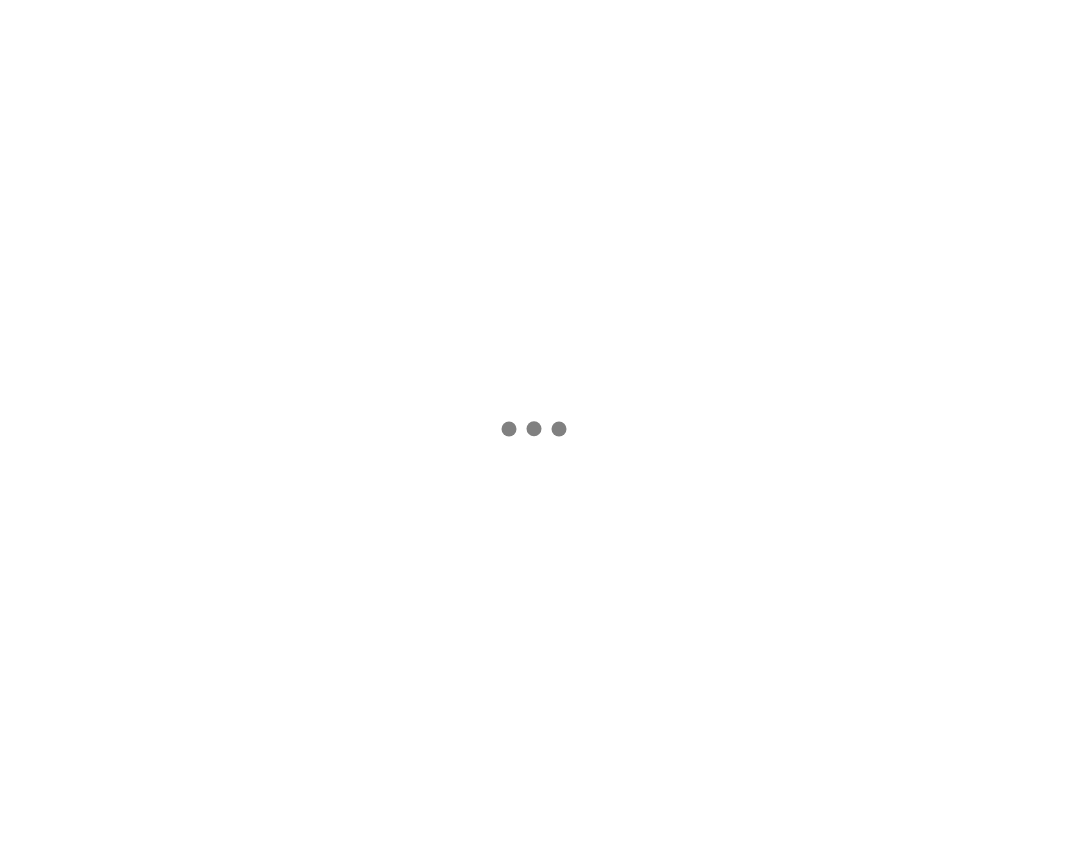 scroll, scrollTop: 0, scrollLeft: 0, axis: both 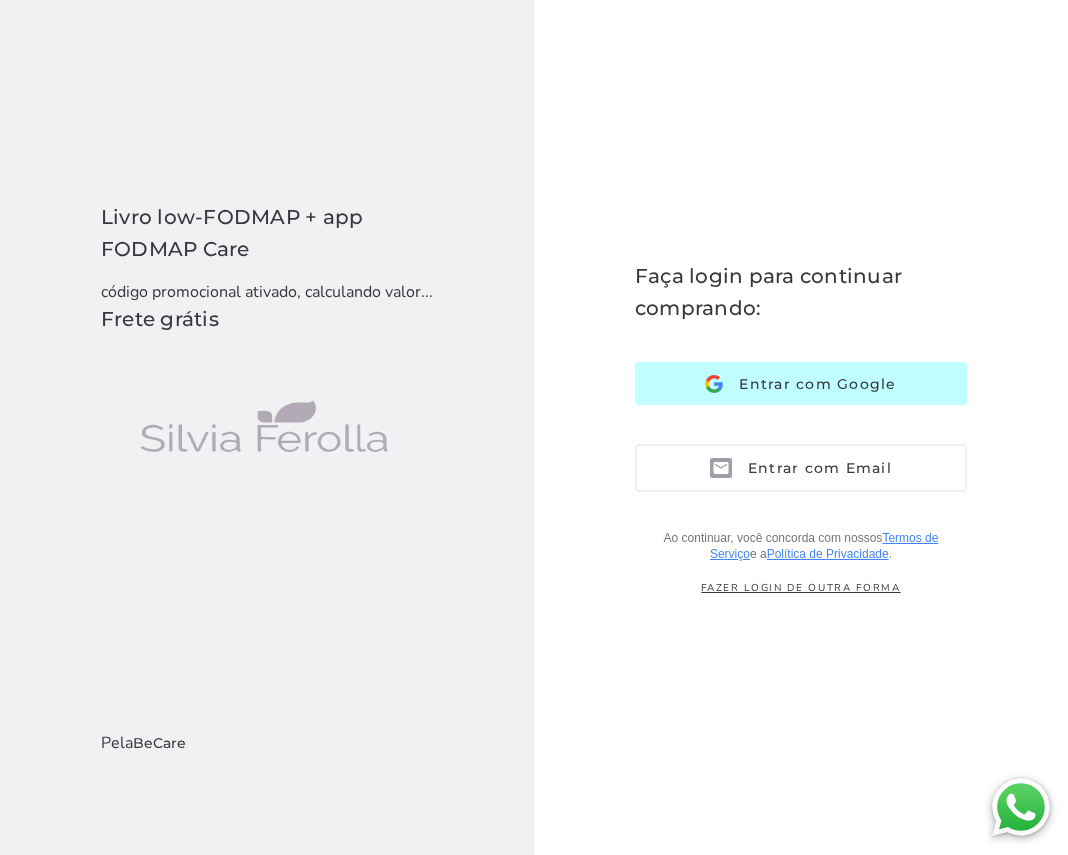 click at bounding box center (714, 384) 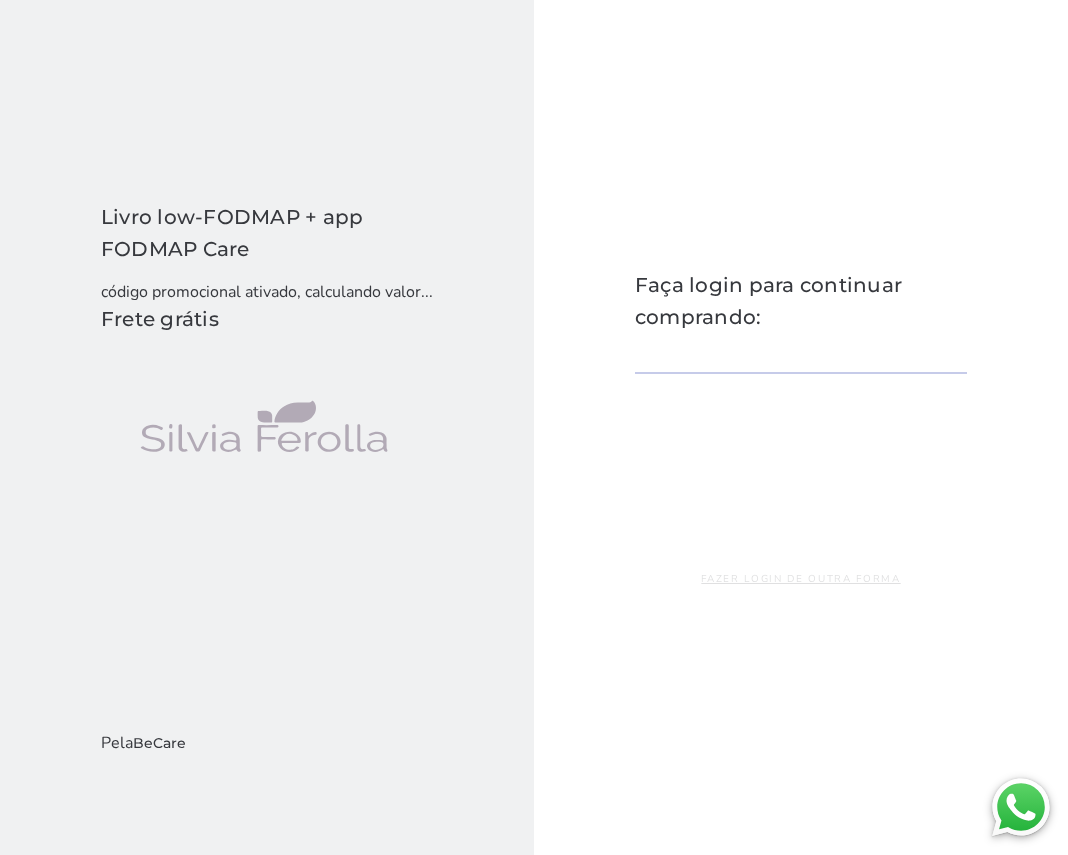 scroll, scrollTop: 0, scrollLeft: 0, axis: both 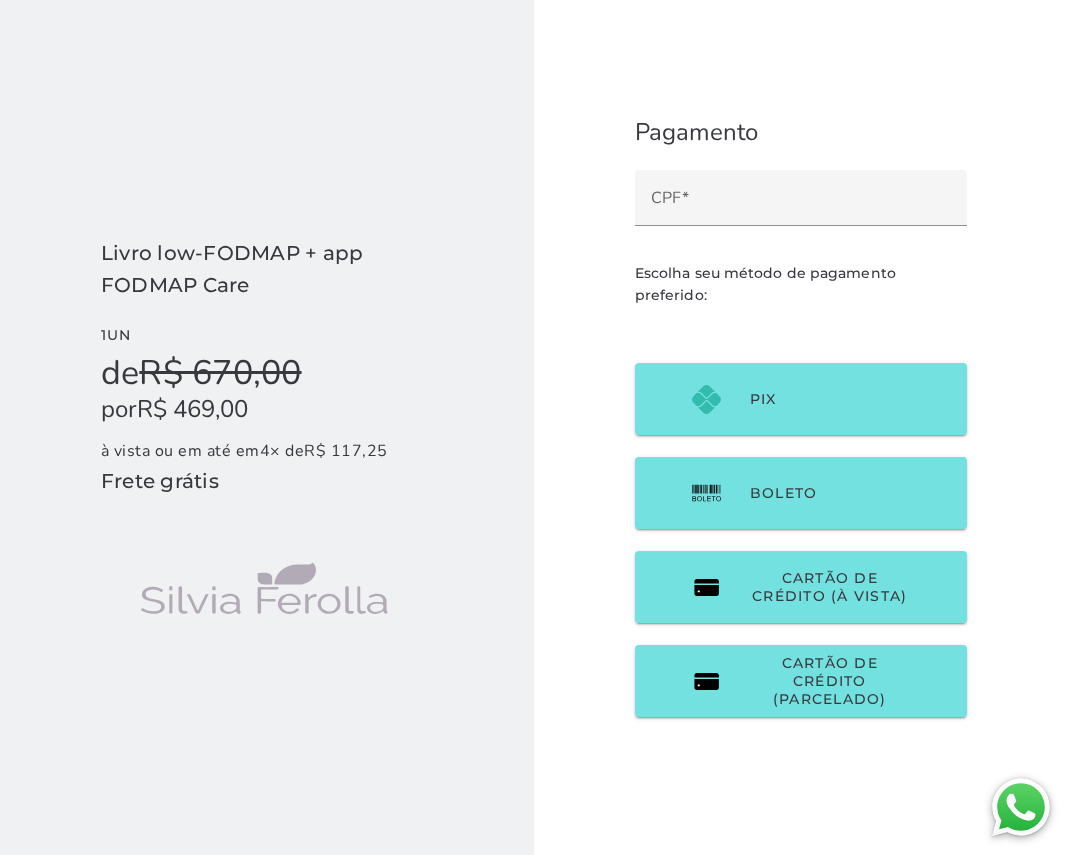 click on "Pagamento
Escolha seu método de pagamento preferido:" at bounding box center (801, 427) 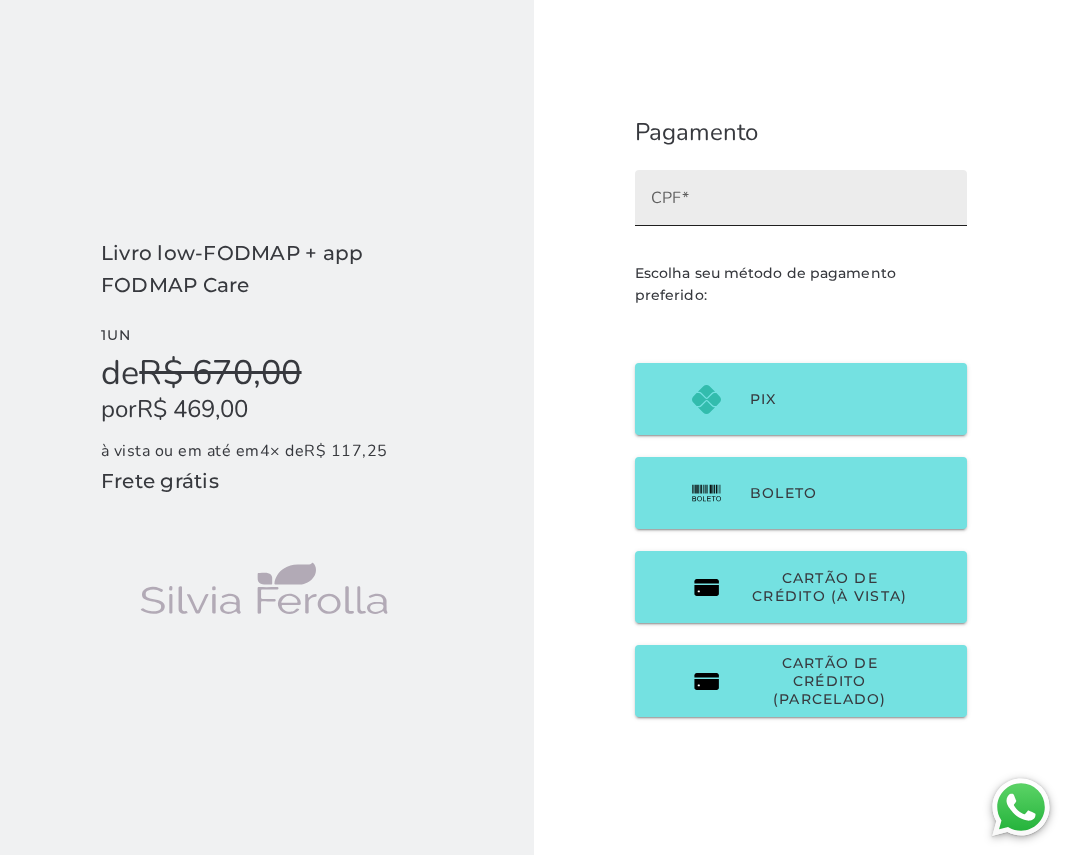 click on "CPF" at bounding box center (801, 205) 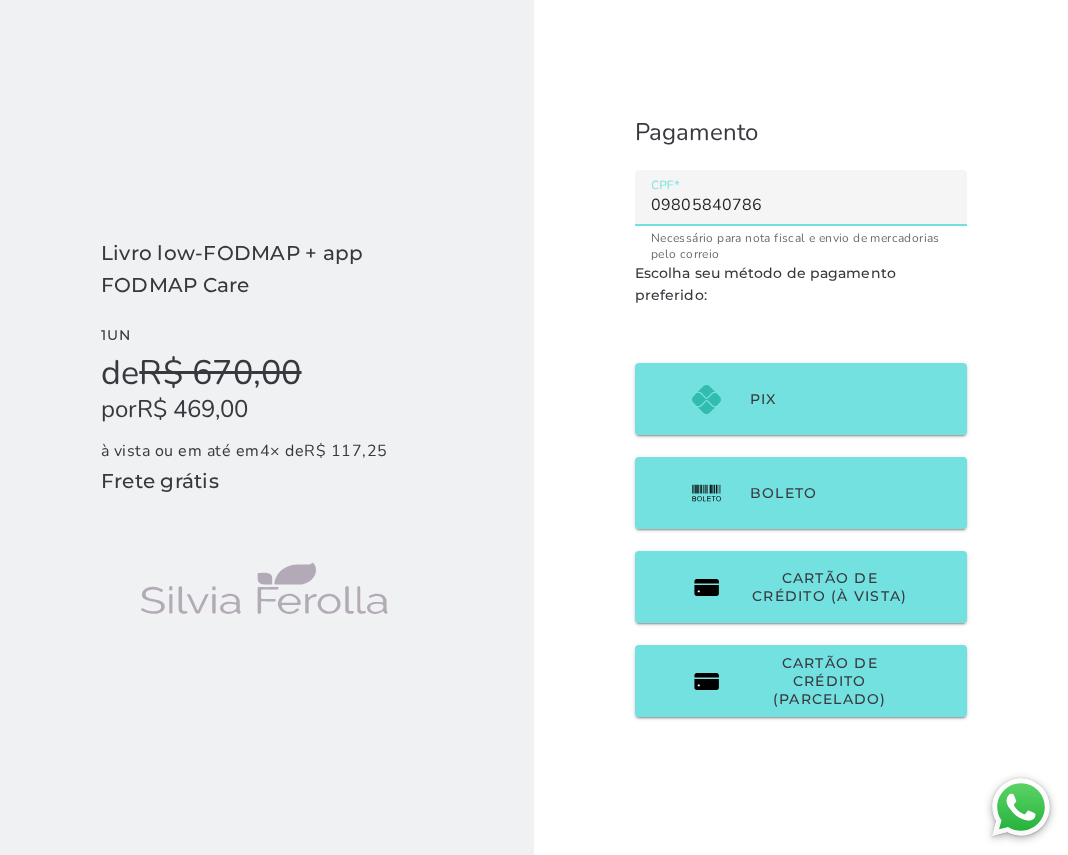click on "Pagamento
Escolha seu método de pagamento preferido:" at bounding box center [801, 427] 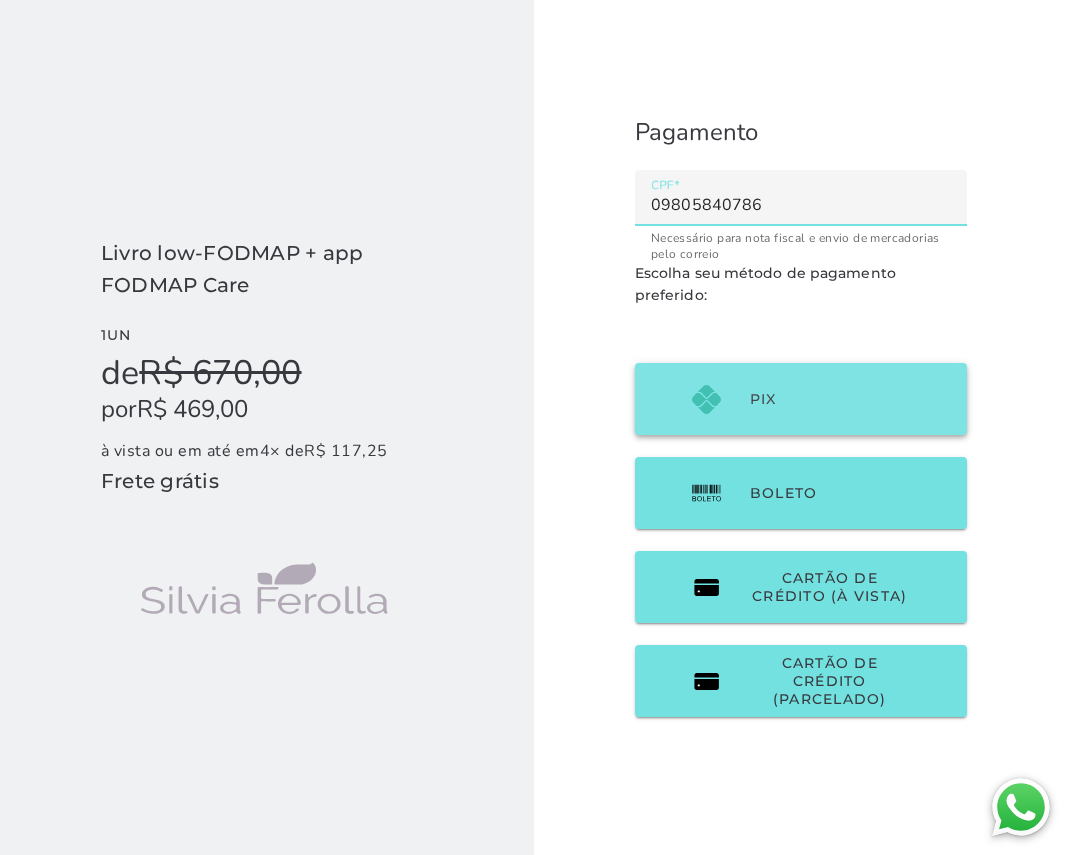 click on "PIX" at bounding box center [801, 399] 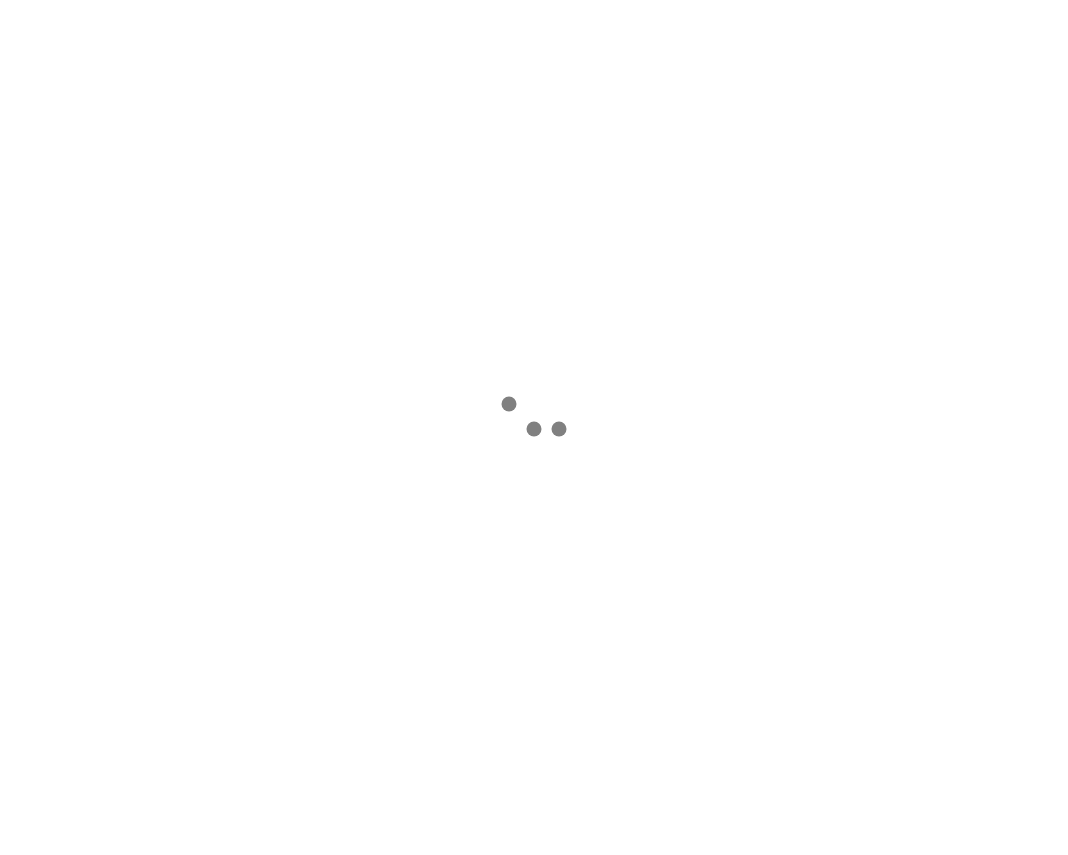 scroll, scrollTop: 0, scrollLeft: 0, axis: both 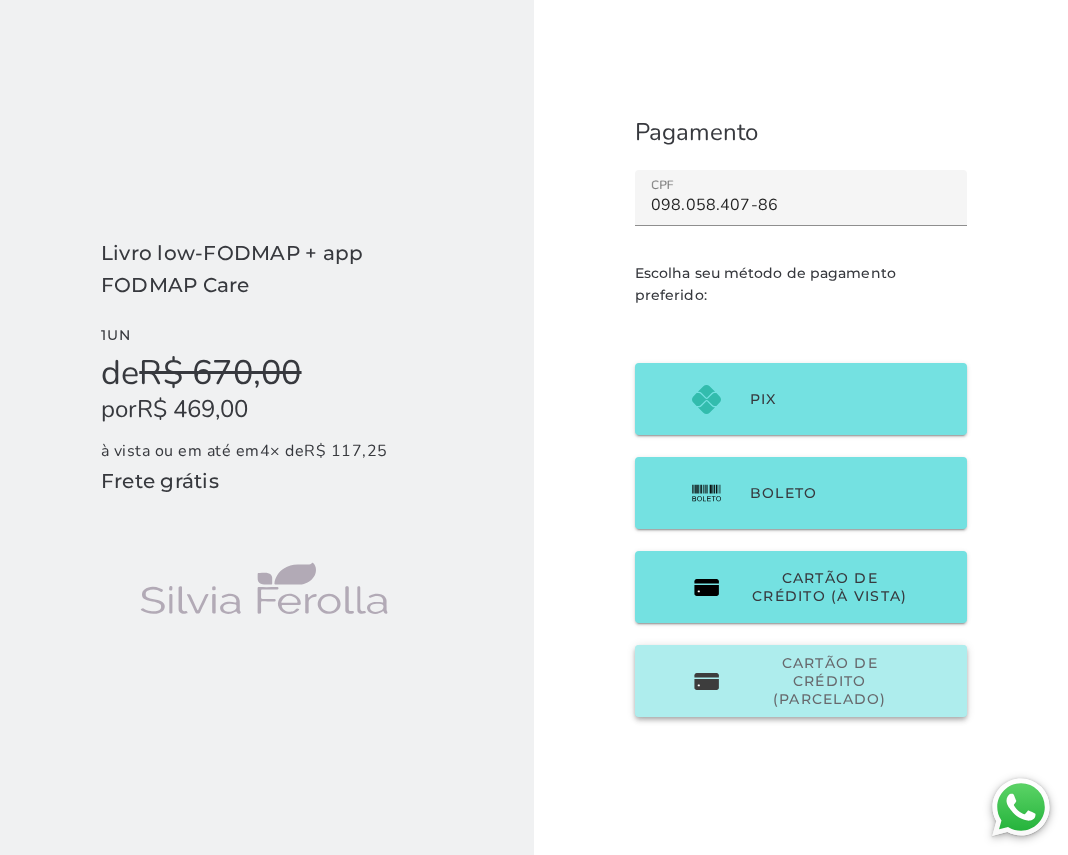 click on "Cartão de Crédito (parcelado)" at bounding box center [830, 681] 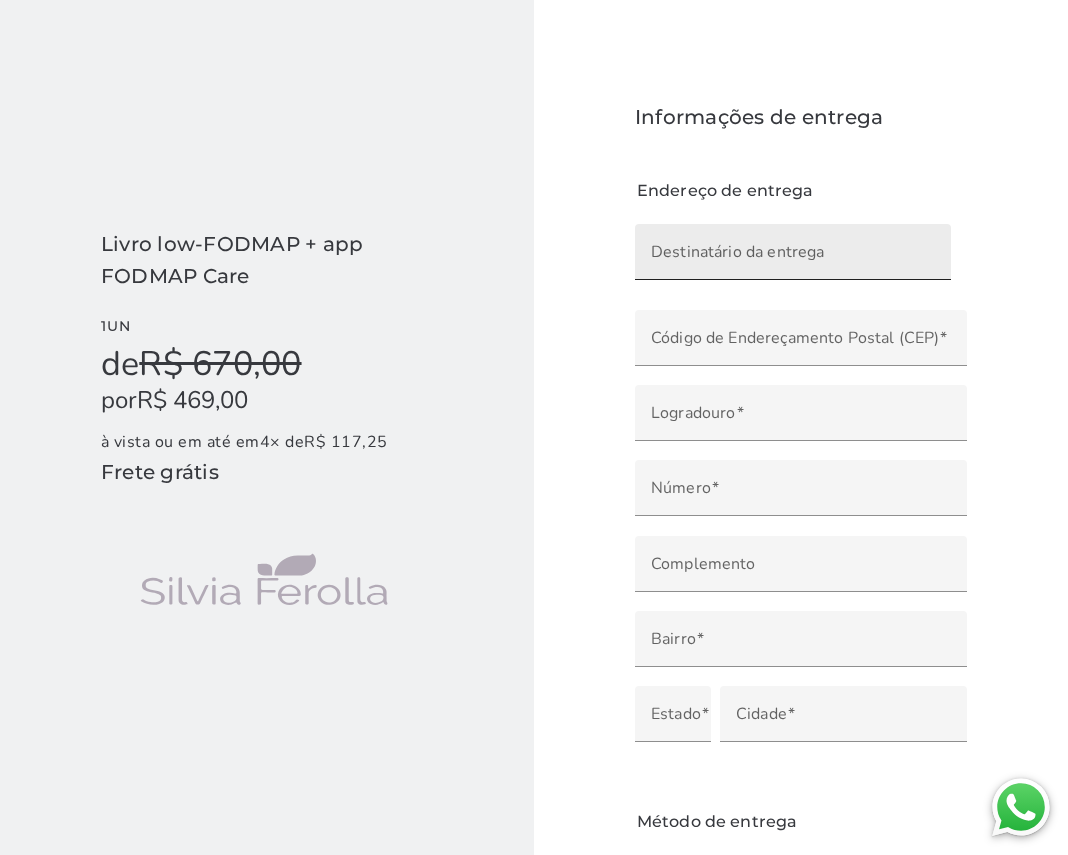 click on "Destinatário da entrega" at bounding box center (793, 259) 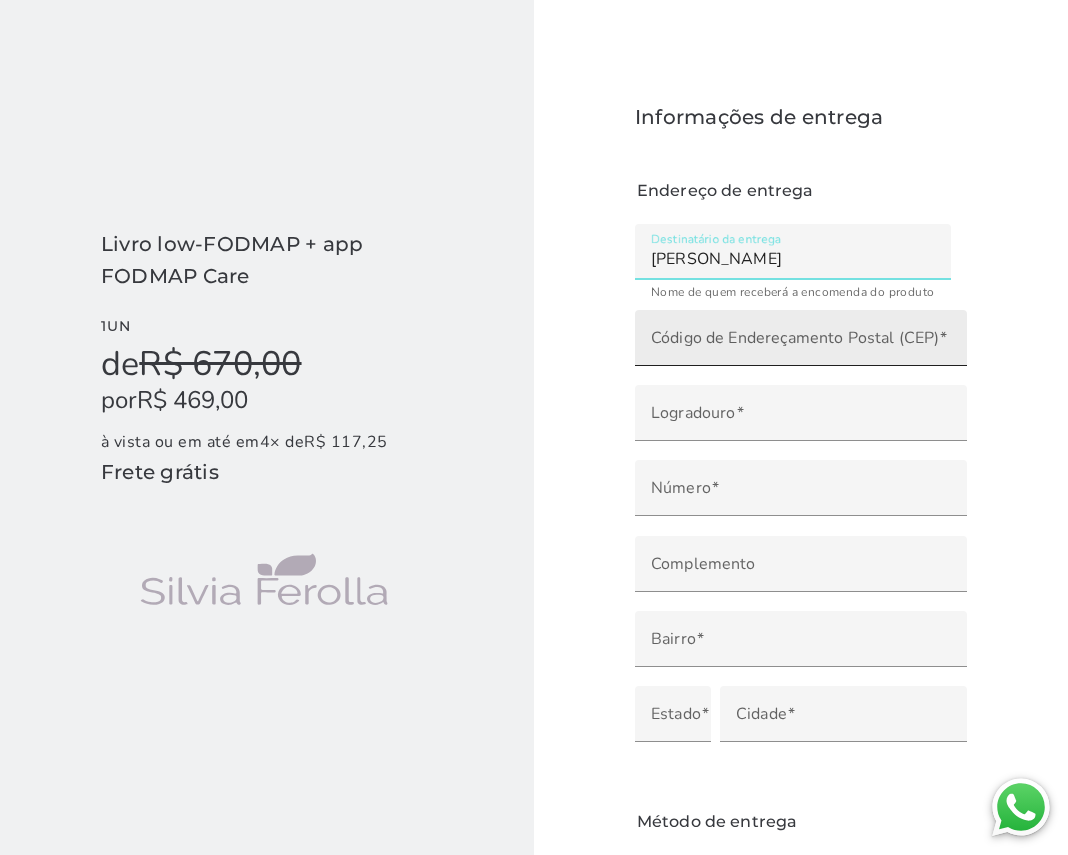 type on "Danielly Serrano" 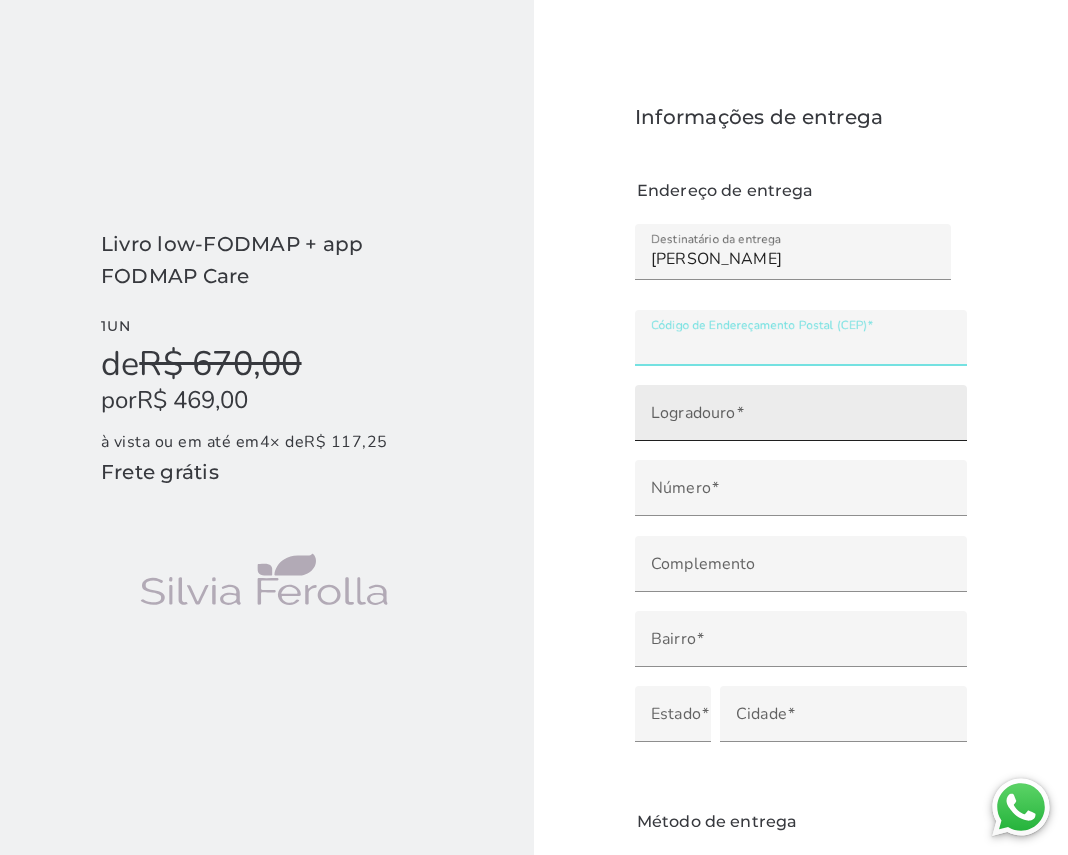 type on "29050-680" 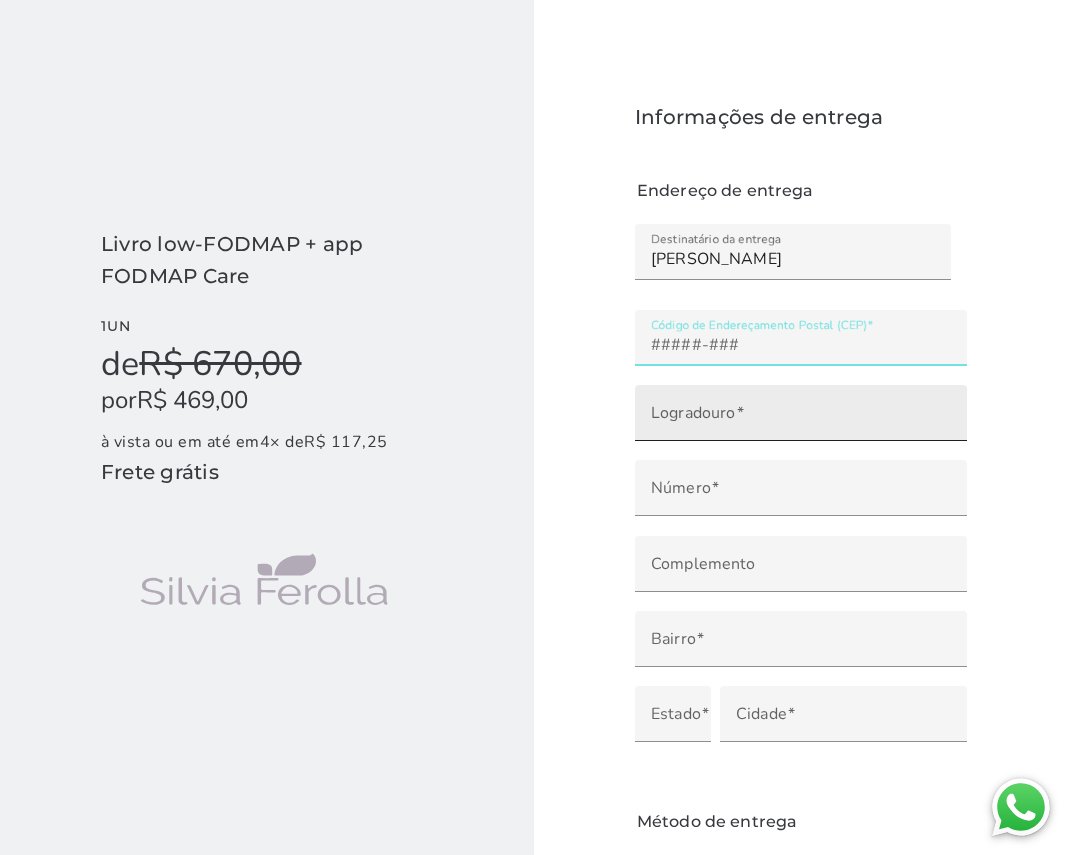type on "29050-680" 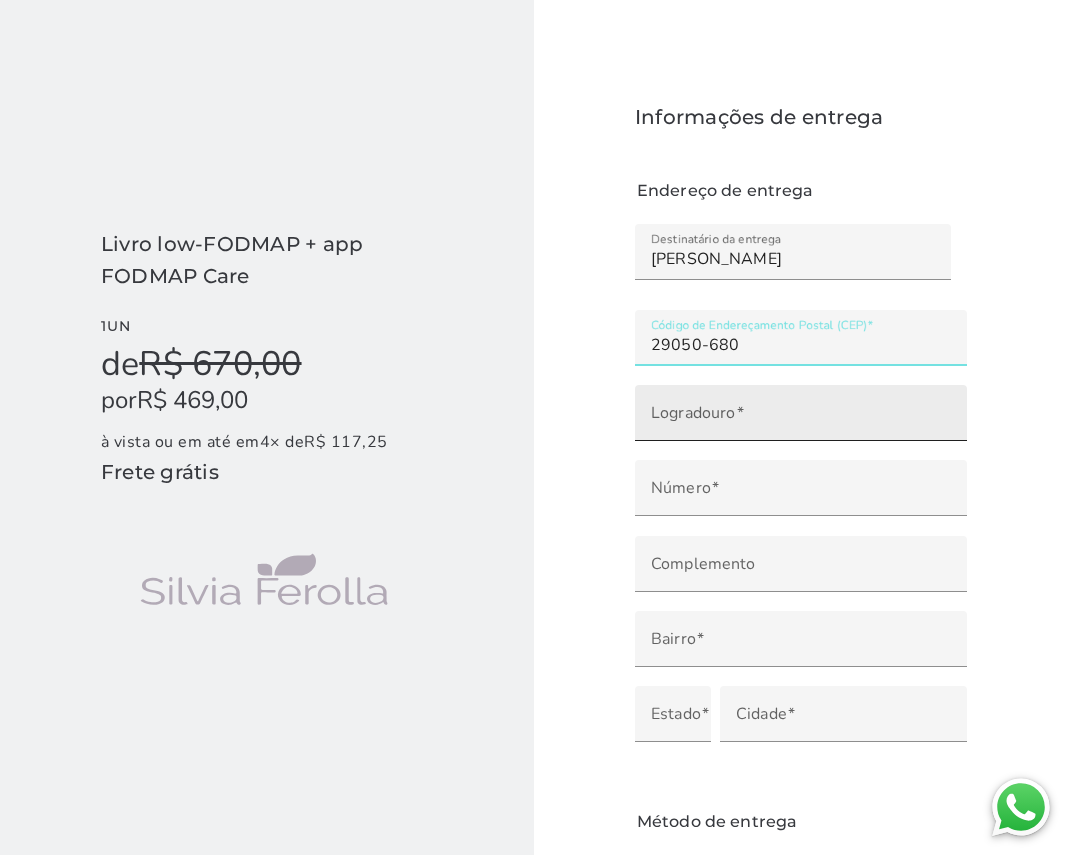 type on "Rua Francisco Rubim" 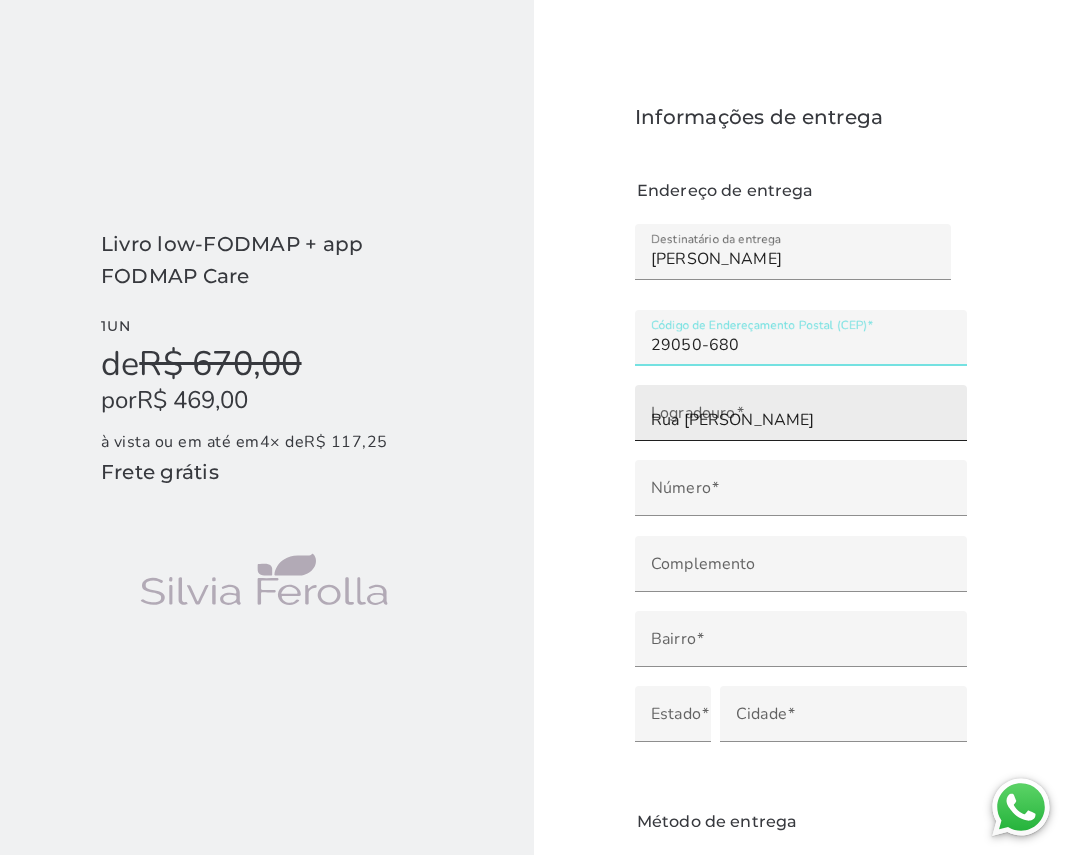 type on "APTO1002" 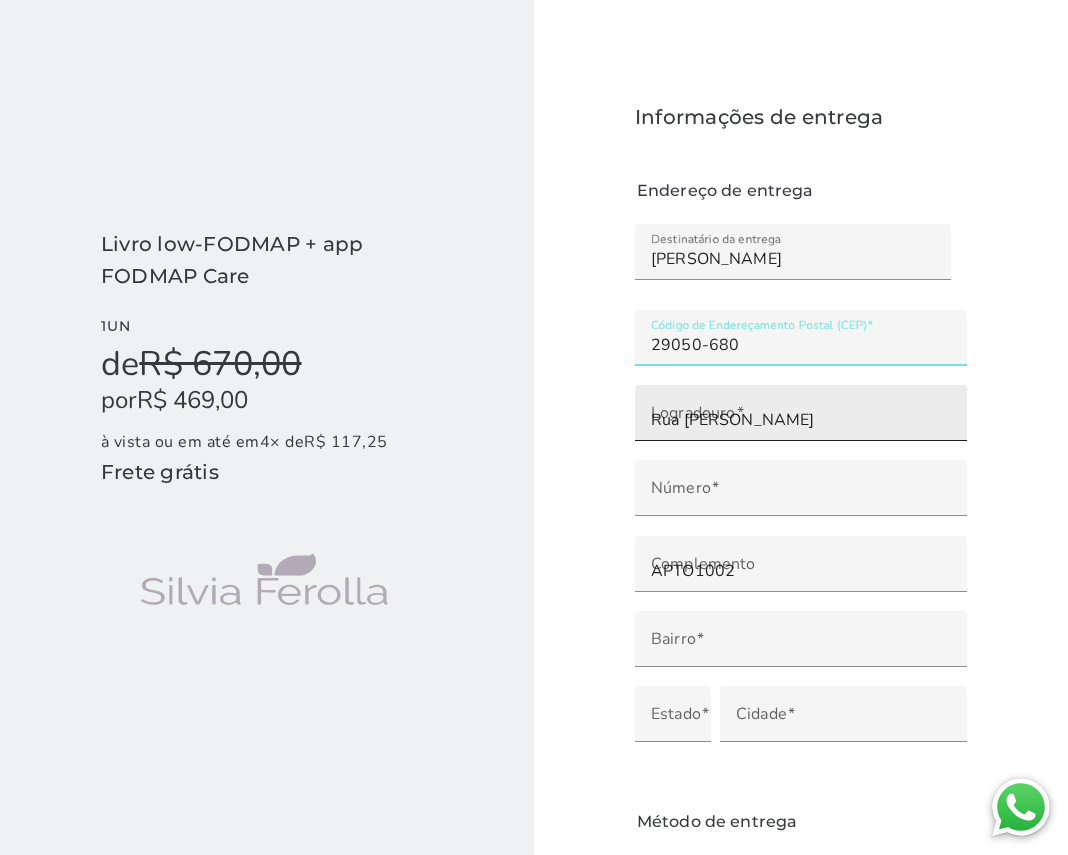 type on "Bento Ferreira" 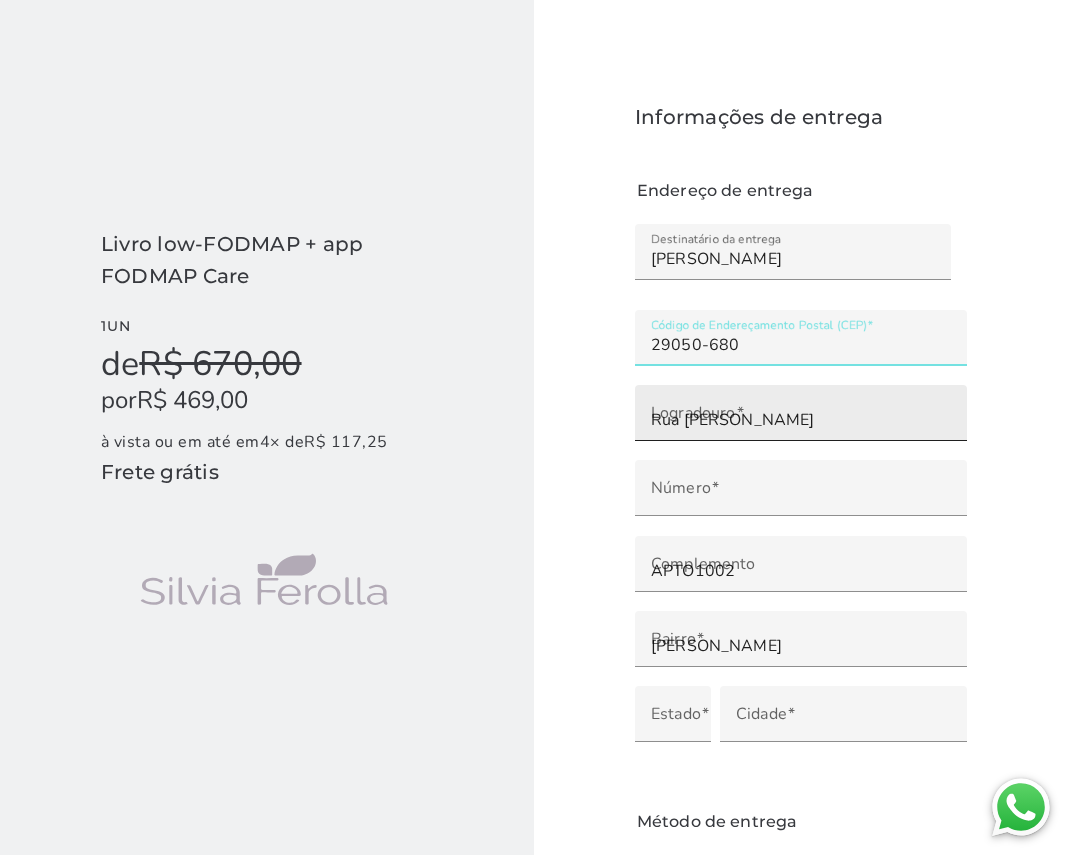 type on "Vitória" 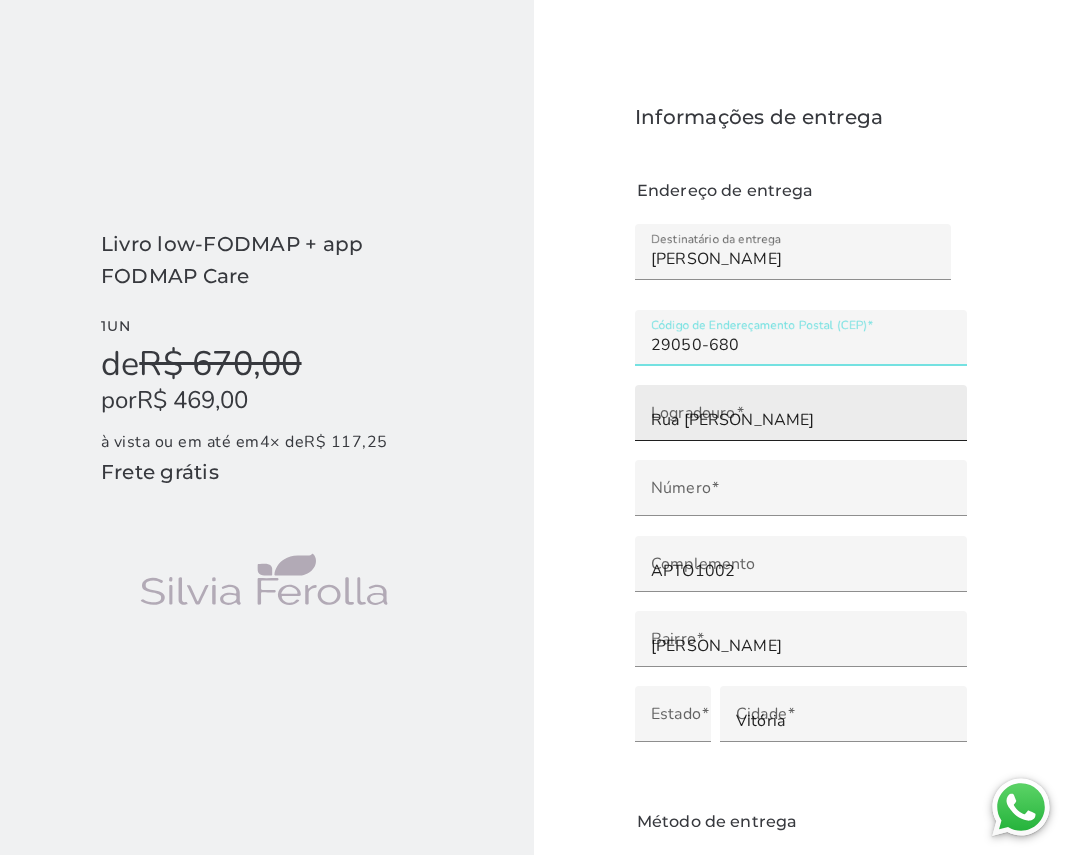 type on "ES" 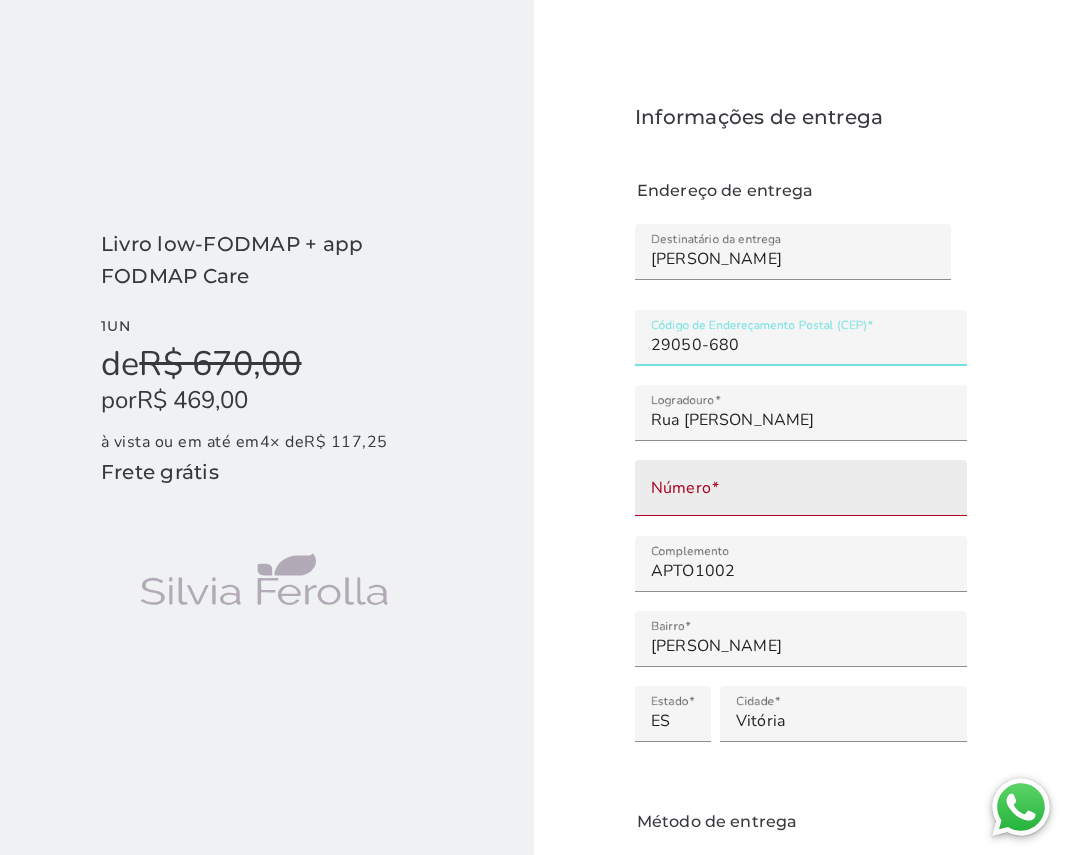click on "Número" 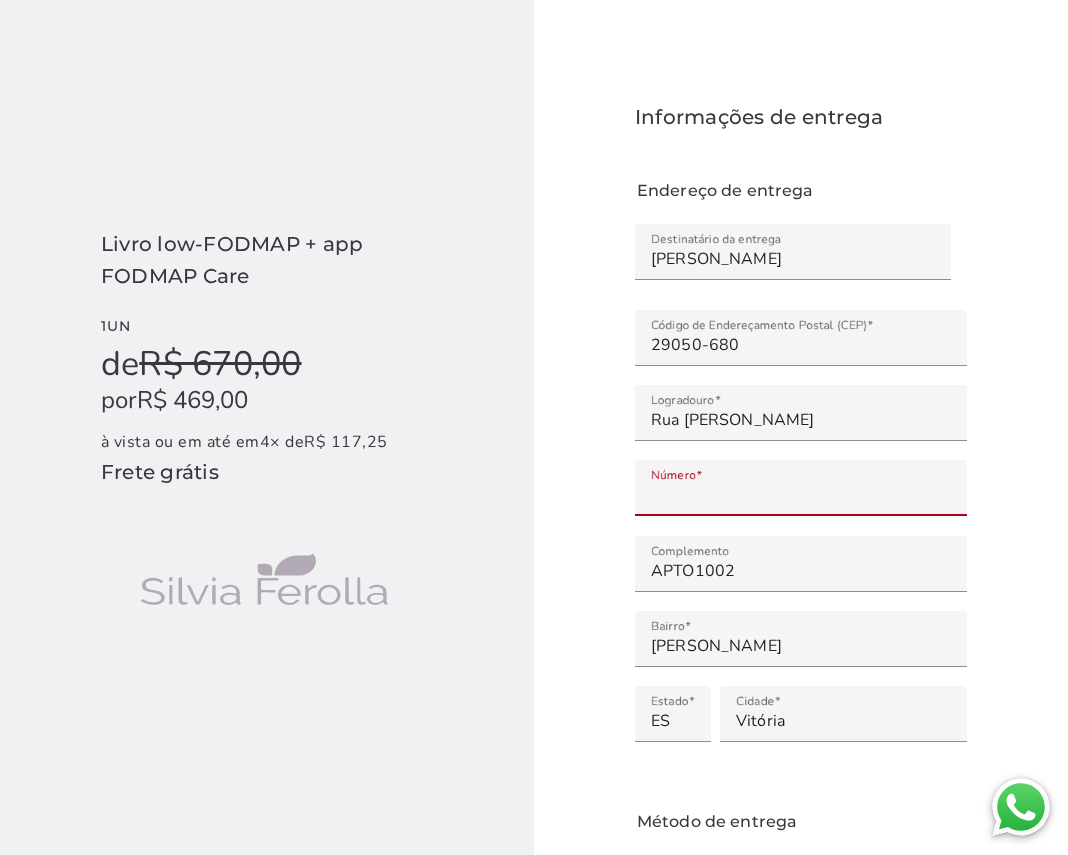 click on "Informações de entrega
Endereço de entrega
Método de entrega
Entrega gratuita
Envio pelos correios
Gratuita
Iniciar pagamento" at bounding box center (801, 543) 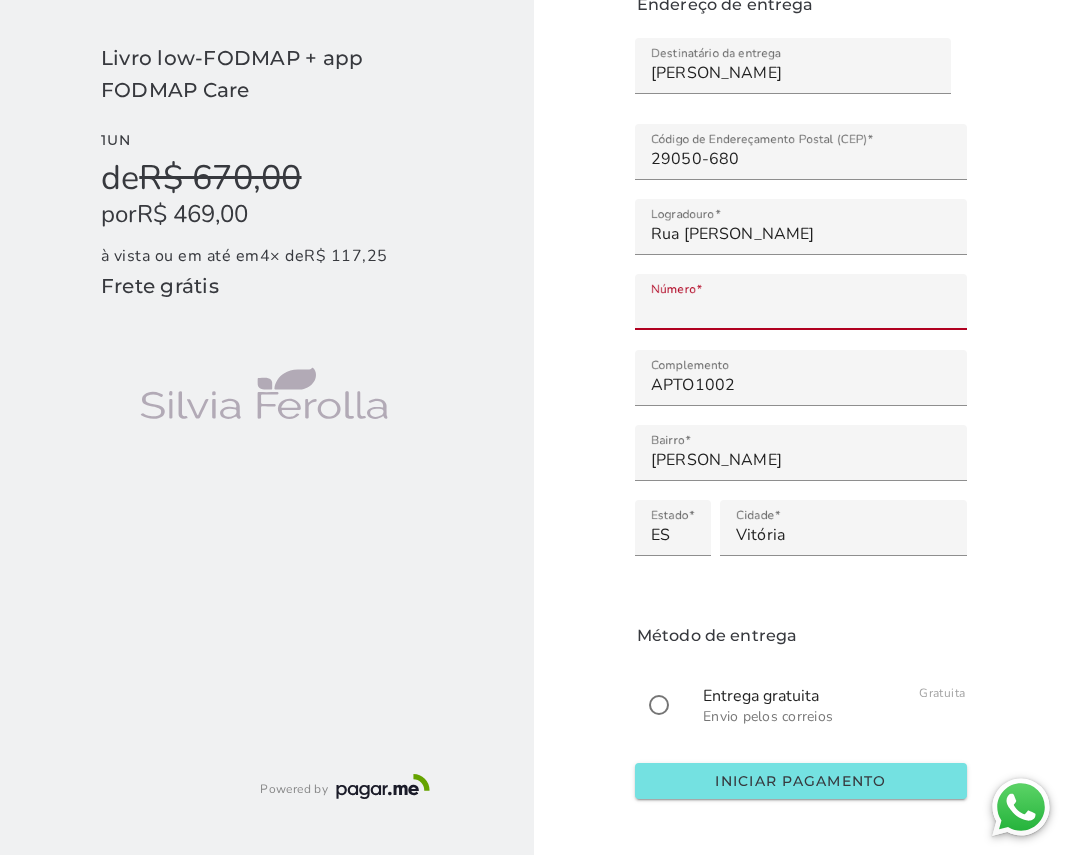 scroll, scrollTop: 231, scrollLeft: 0, axis: vertical 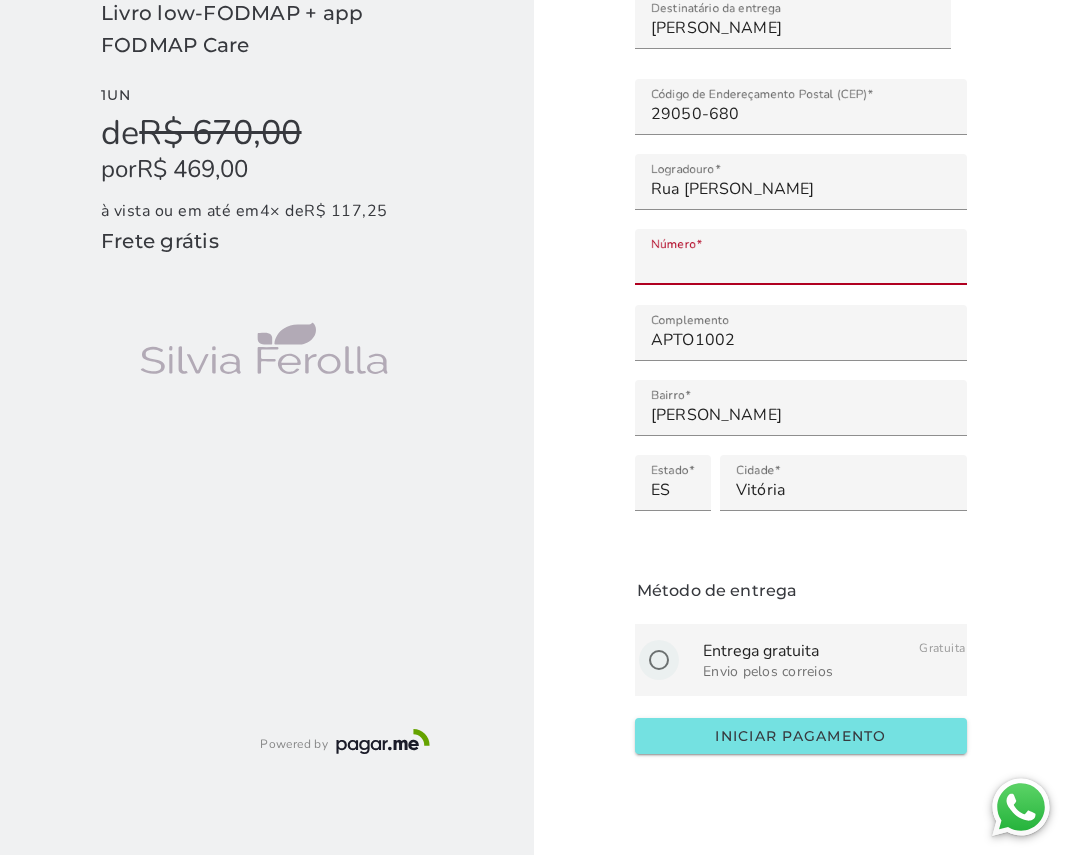type on "***" 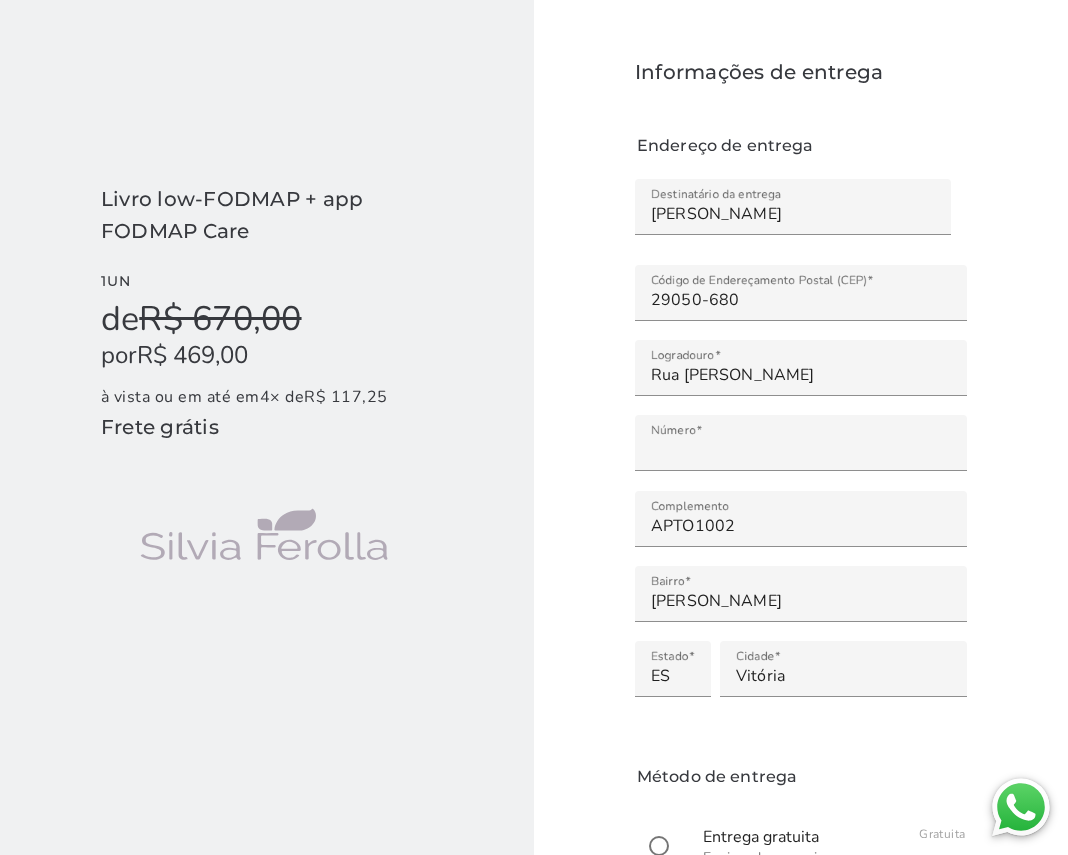 scroll, scrollTop: 0, scrollLeft: 0, axis: both 